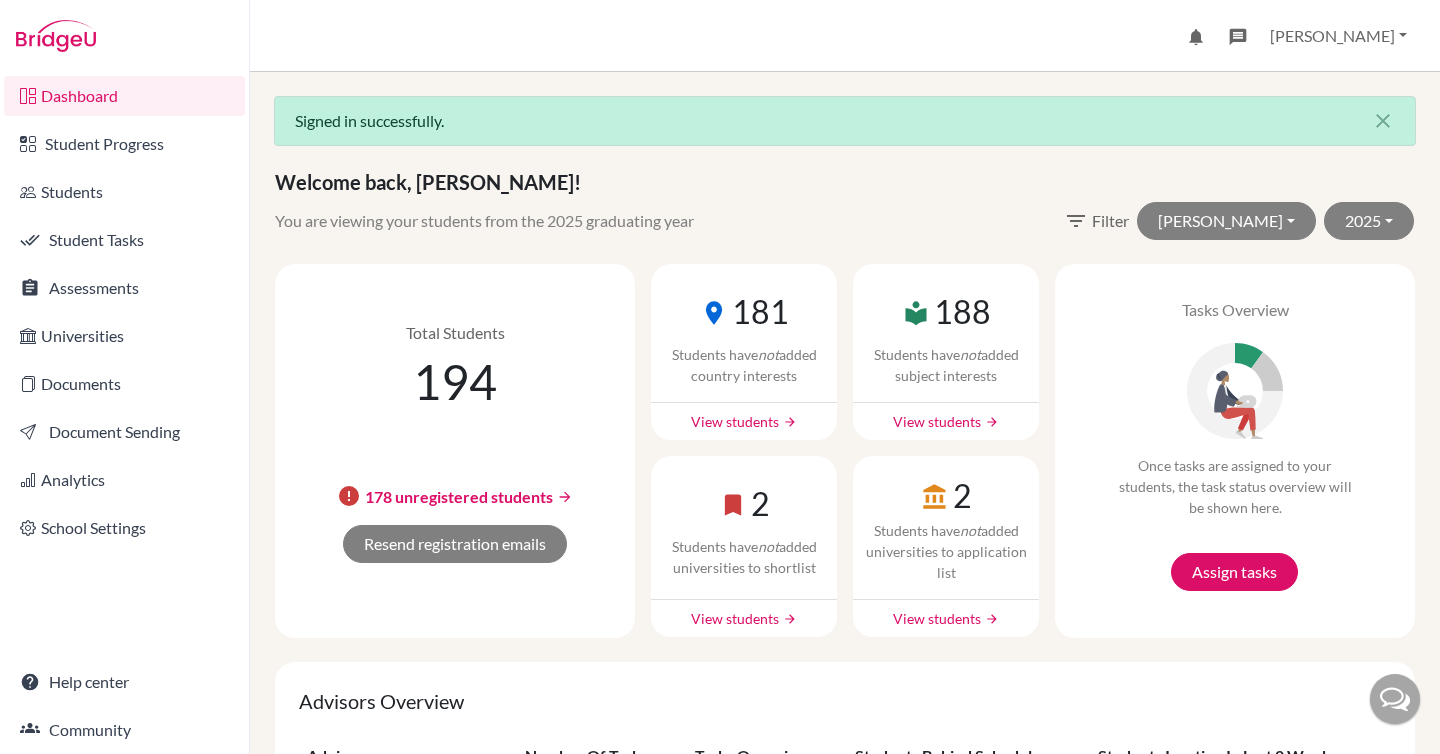 scroll, scrollTop: 0, scrollLeft: 0, axis: both 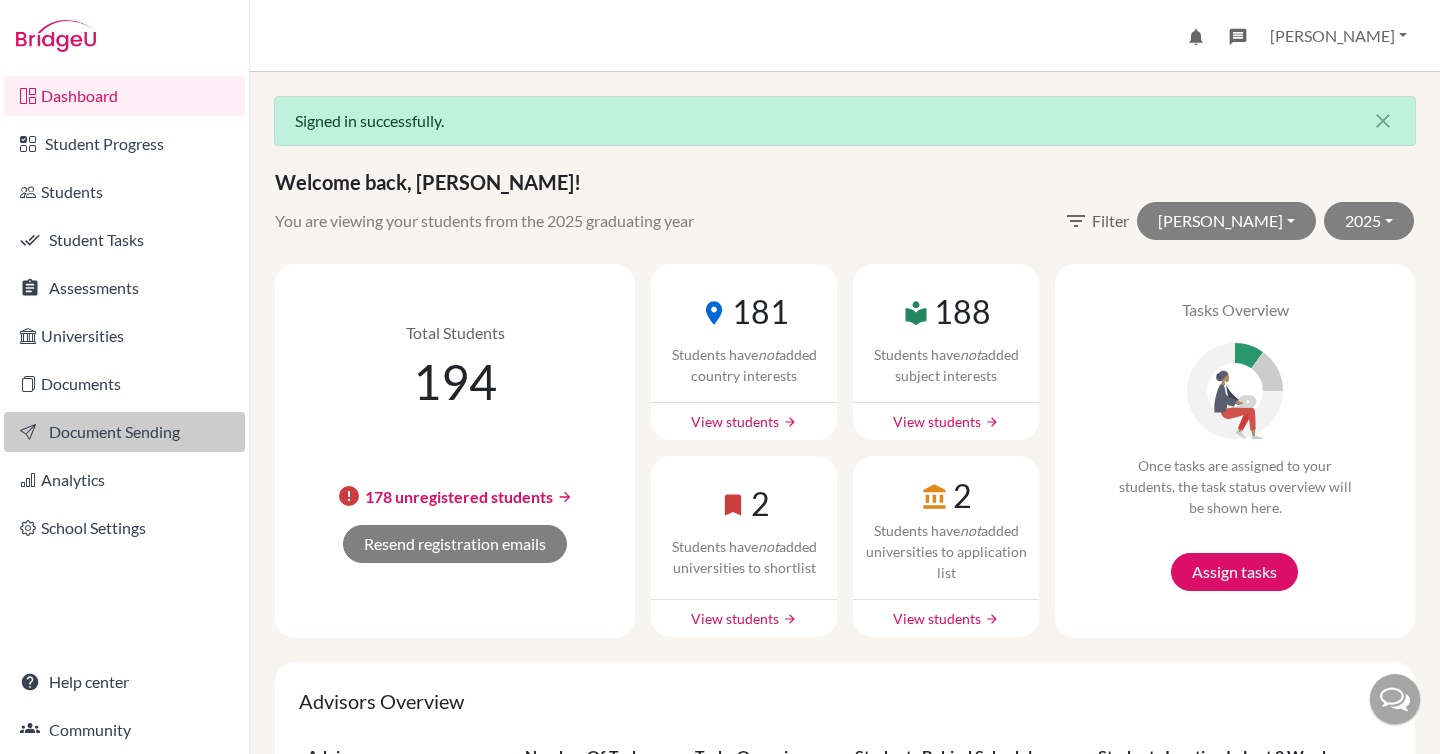 click on "Document Sending" at bounding box center (124, 432) 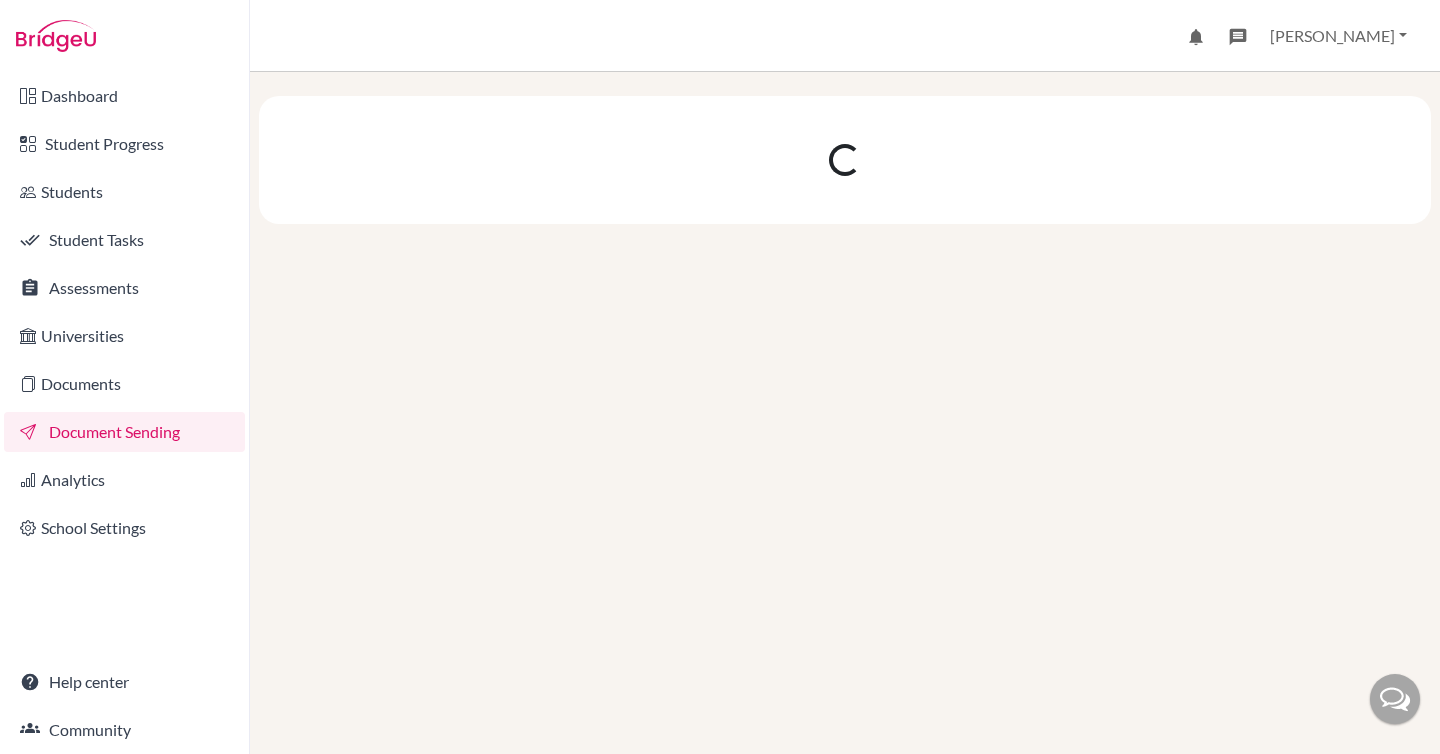 scroll, scrollTop: 0, scrollLeft: 0, axis: both 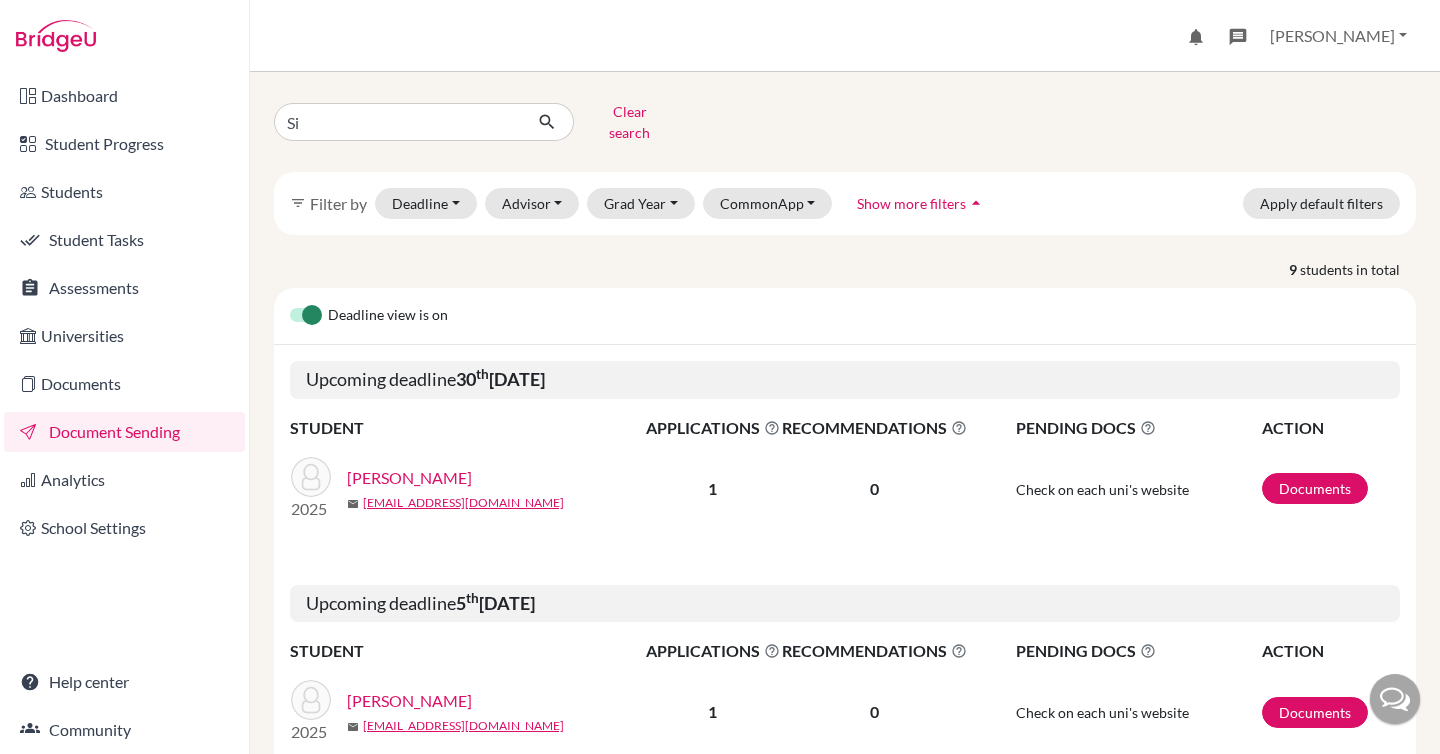 click on "Si Clear search filter_list Filter by Deadline     -  Select a date range Or double click for a single date selection [DATE] Next deadline [DATE] [DATE] This cycle January February March April May June July August September October November [DATE] M T W T F S S 30 1 2 3 4 5 6 7 8 9 10 11 12 13 14 15 16 17 18 19 20 21 22 23 24 25 26 27 28 29 30 31 1 2 3 4 5 6 7 8 9 [DATE] February March April May June July August September October November [DATE] M T W T F S S 28 29 30 31 1 2 3 4 5 6 7 8 9 10 11 12 13 14 15 16 17 18 19 20 21 22 23 24 25 26 27 28 29 30 31 1 2 3 4 5 6 7 Advisor My students Without advisor [PERSON_NAME], [PERSON_NAME], [PERSON_NAME], [PERSON_NAME] Year [DATE] 2024 2023 2022 CommonApp Paired Not paired FERPA not answered FERPA waived FERPA not waived Show more filters arrow_drop_up Apply default filters 9  students in total Deadline view is on Upcoming deadline  [DATE] STUDENT APPLICATIONS The displayed number refers to the total number of applications. RECOMMENDATIONS" at bounding box center [845, 910] 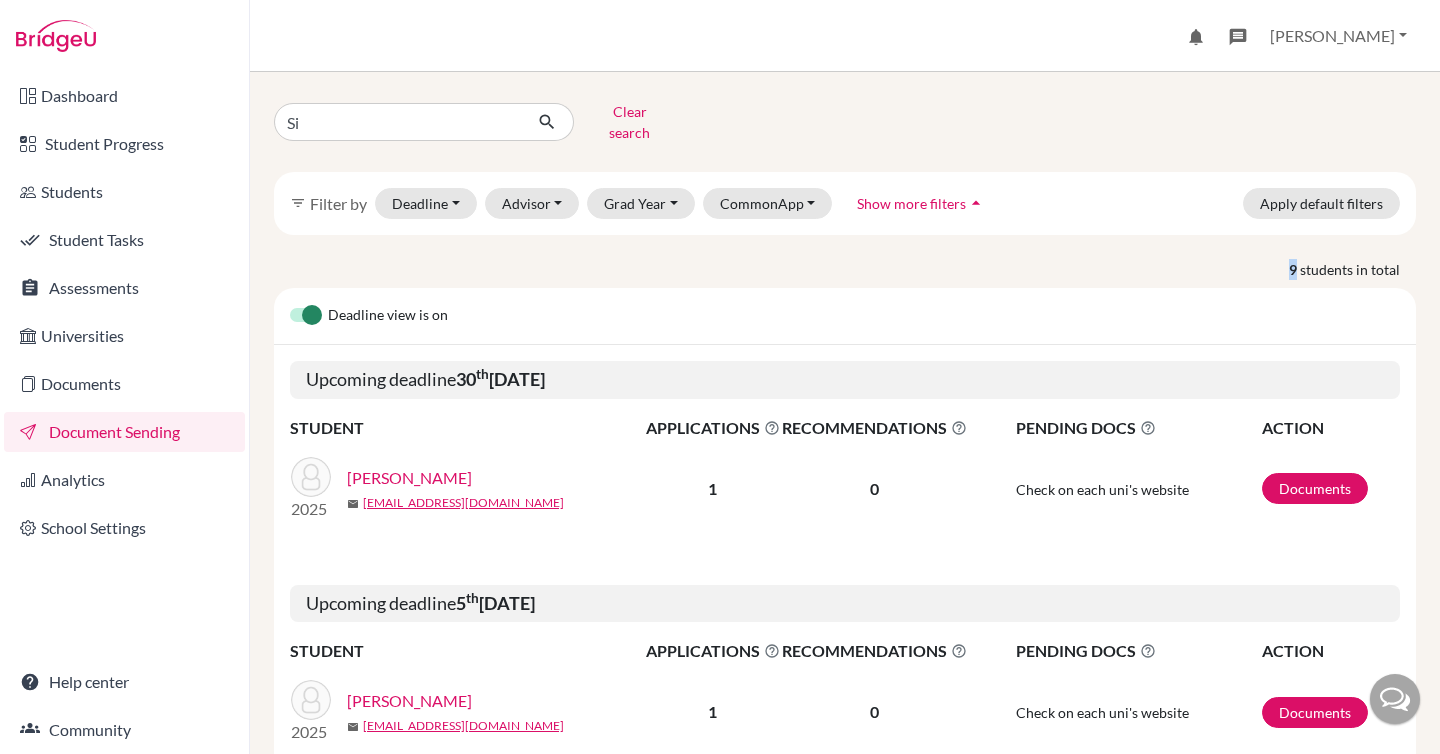 click on "Si Clear search filter_list Filter by Deadline     -  Select a date range Or double click for a single date selection [DATE] Next deadline [DATE] [DATE] This cycle January February March April May June July August September October November [DATE] M T W T F S S 30 1 2 3 4 5 6 7 8 9 10 11 12 13 14 15 16 17 18 19 20 21 22 23 24 25 26 27 28 29 30 31 1 2 3 4 5 6 7 8 9 [DATE] February March April May June July August September October November [DATE] M T W T F S S 28 29 30 31 1 2 3 4 5 6 7 8 9 10 11 12 13 14 15 16 17 18 19 20 21 22 23 24 25 26 27 28 29 30 31 1 2 3 4 5 6 7 Advisor My students Without advisor [PERSON_NAME], [PERSON_NAME], [PERSON_NAME], [PERSON_NAME] Year [DATE] 2024 2023 2022 CommonApp Paired Not paired FERPA not answered FERPA waived FERPA not waived Show more filters arrow_drop_up Apply default filters 9  students in total Deadline view is on Upcoming deadline  [DATE] STUDENT APPLICATIONS The displayed number refers to the total number of applications. RECOMMENDATIONS" at bounding box center [845, 910] 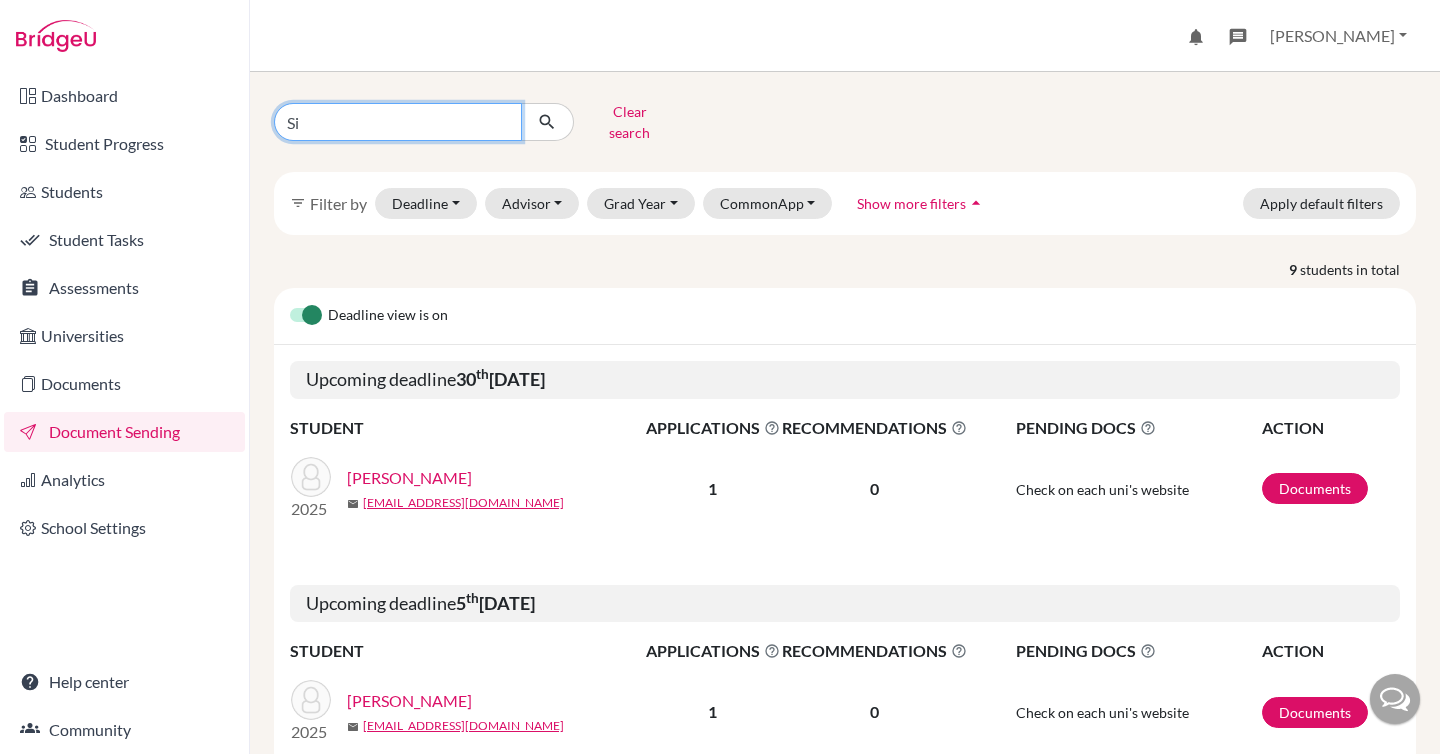 click on "Si" at bounding box center [398, 122] 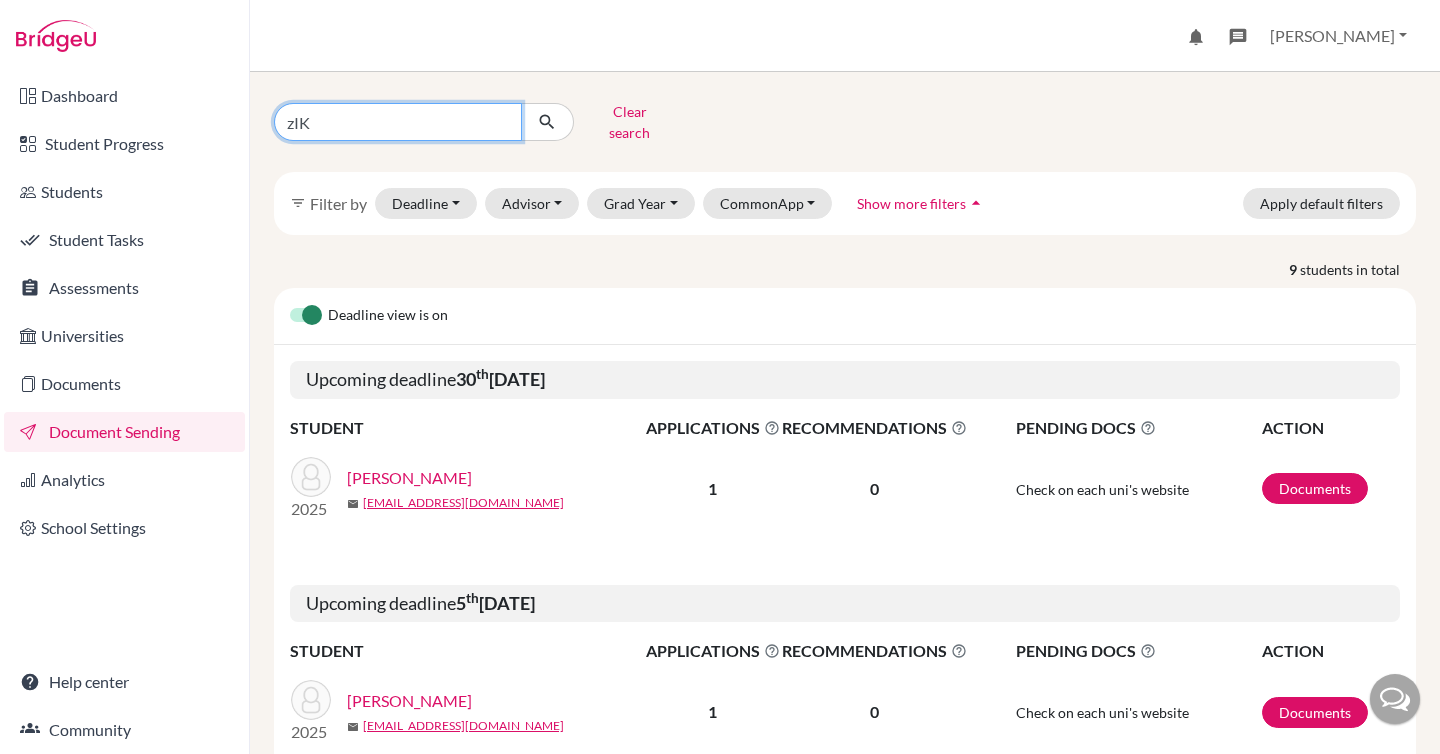 type on "zIKE" 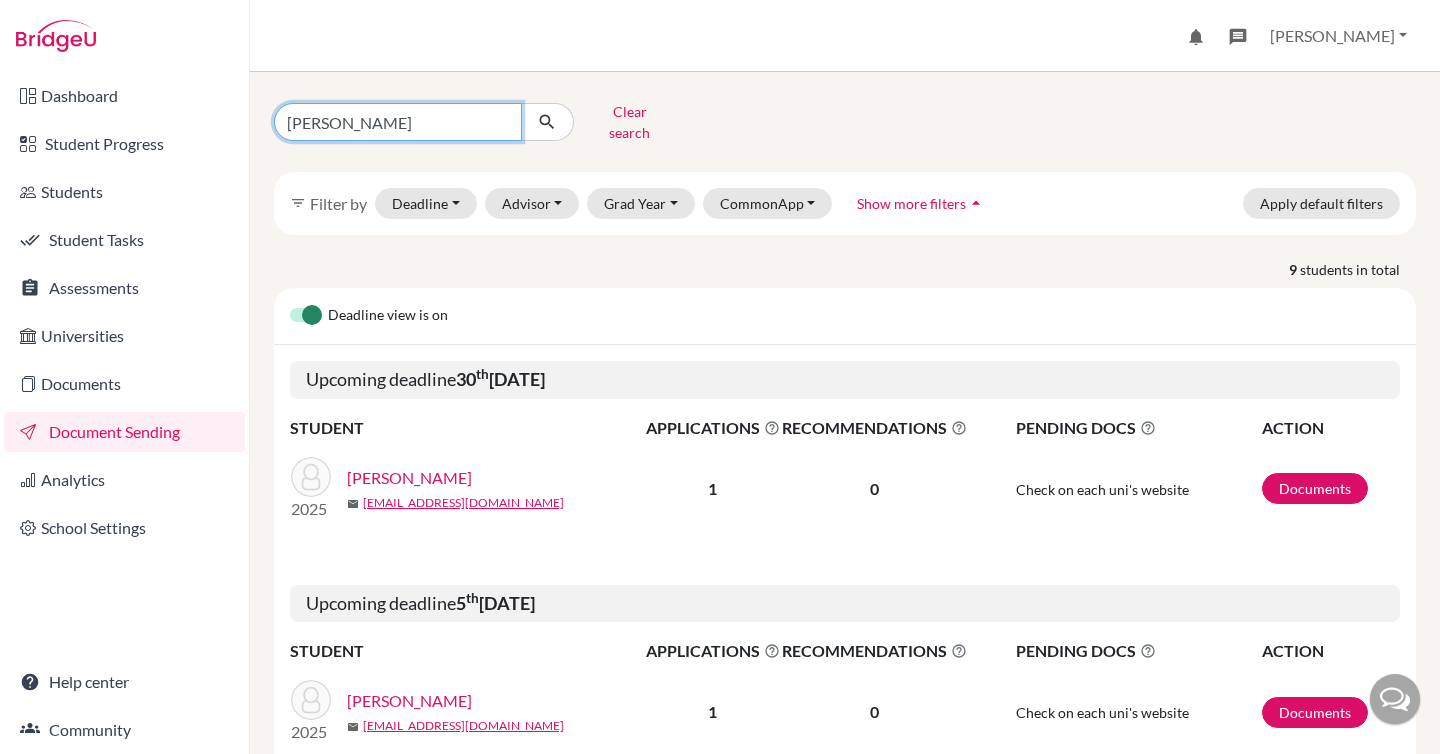 click at bounding box center [547, 122] 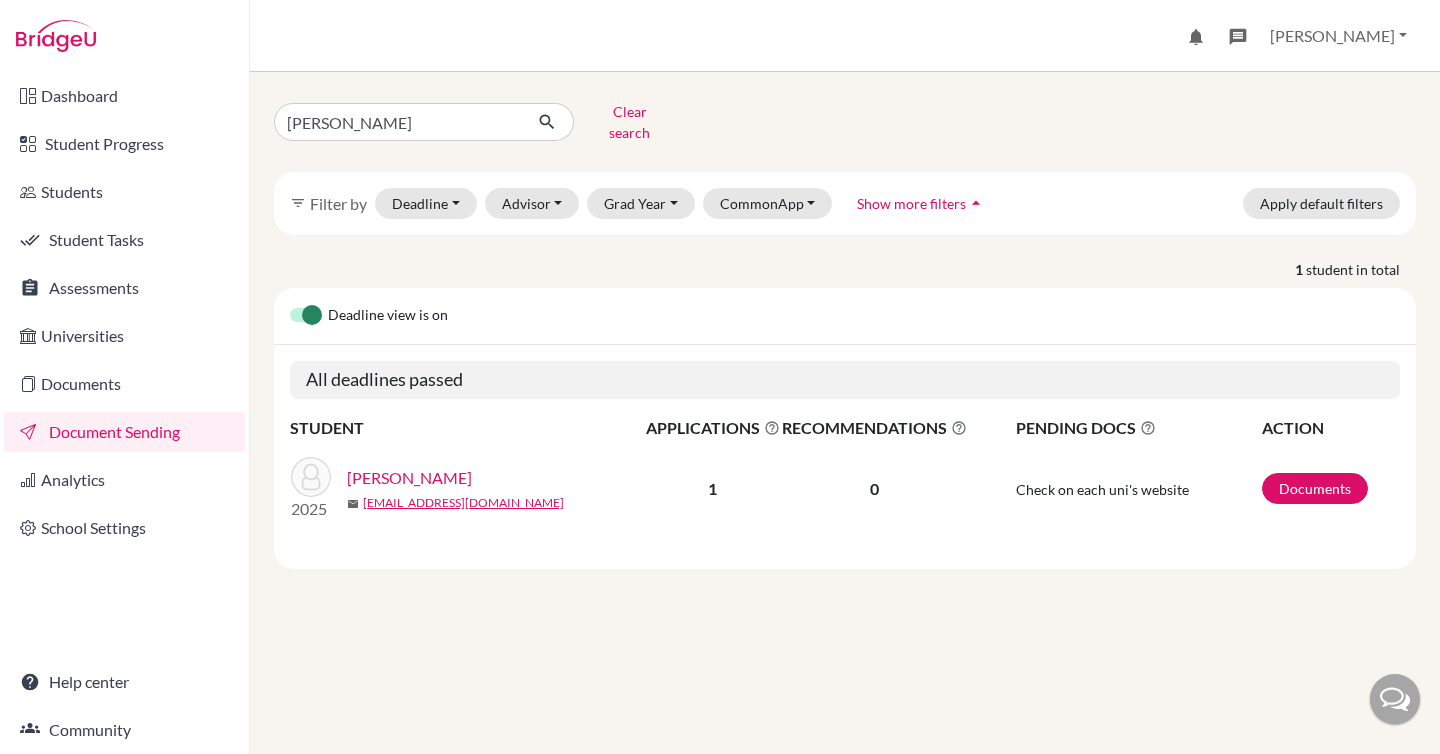 click on "Yao, Zike" at bounding box center (409, 478) 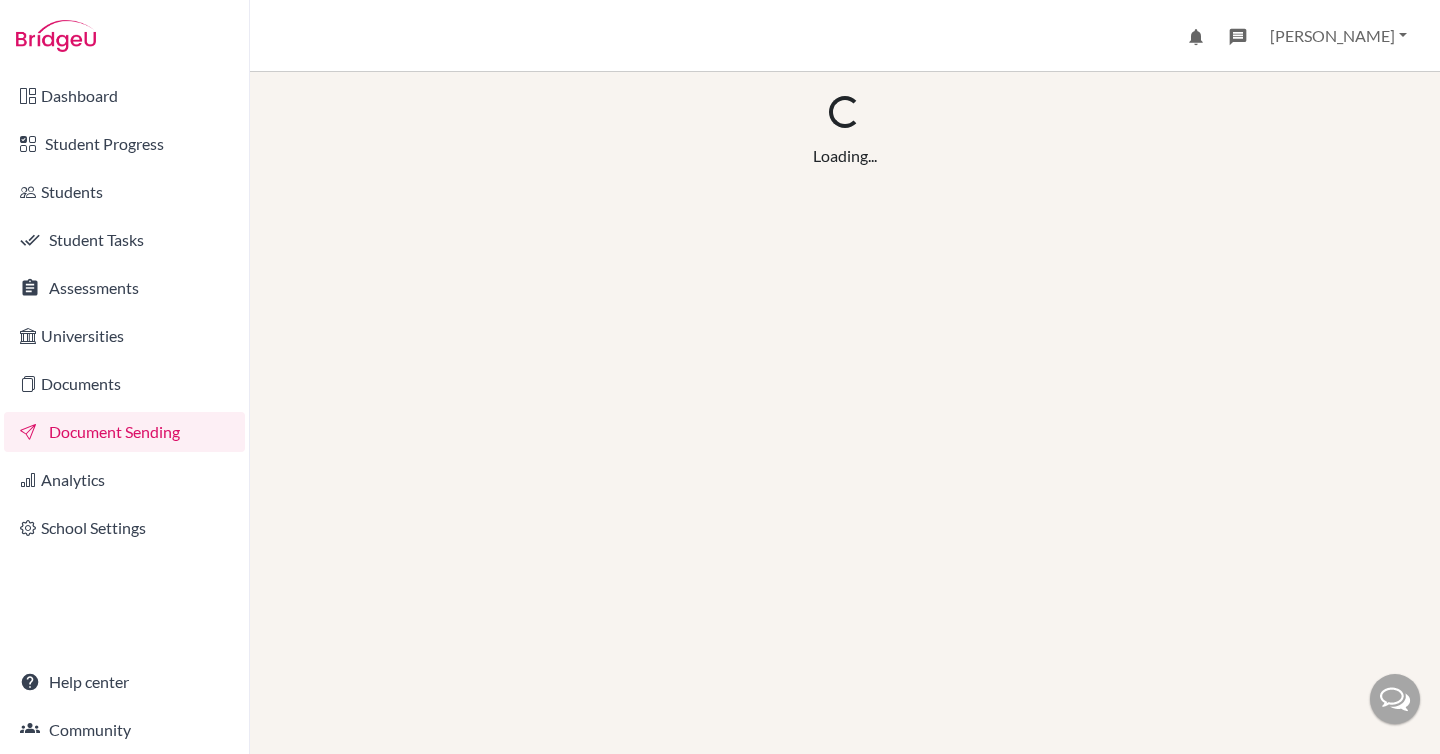 scroll, scrollTop: 0, scrollLeft: 0, axis: both 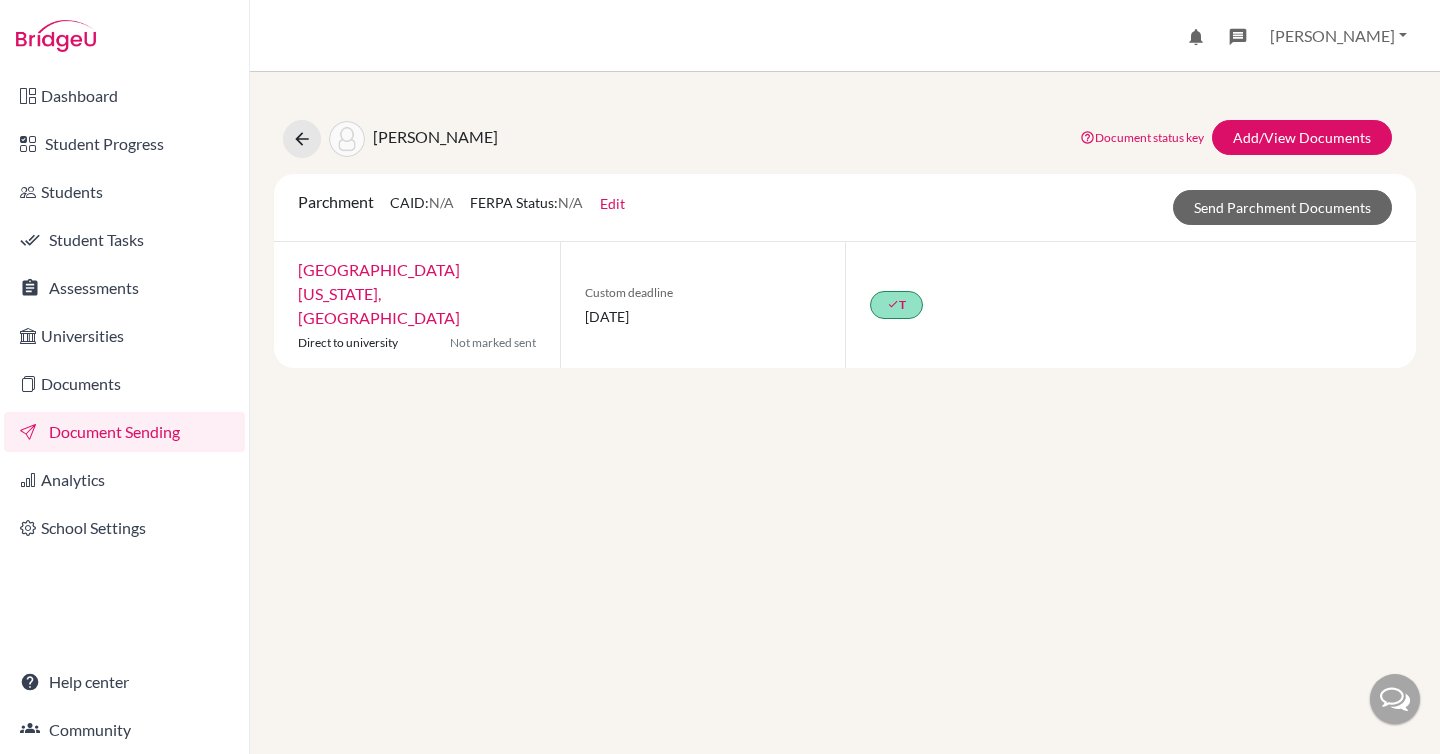 click on "University of California, San Diego" at bounding box center [379, 293] 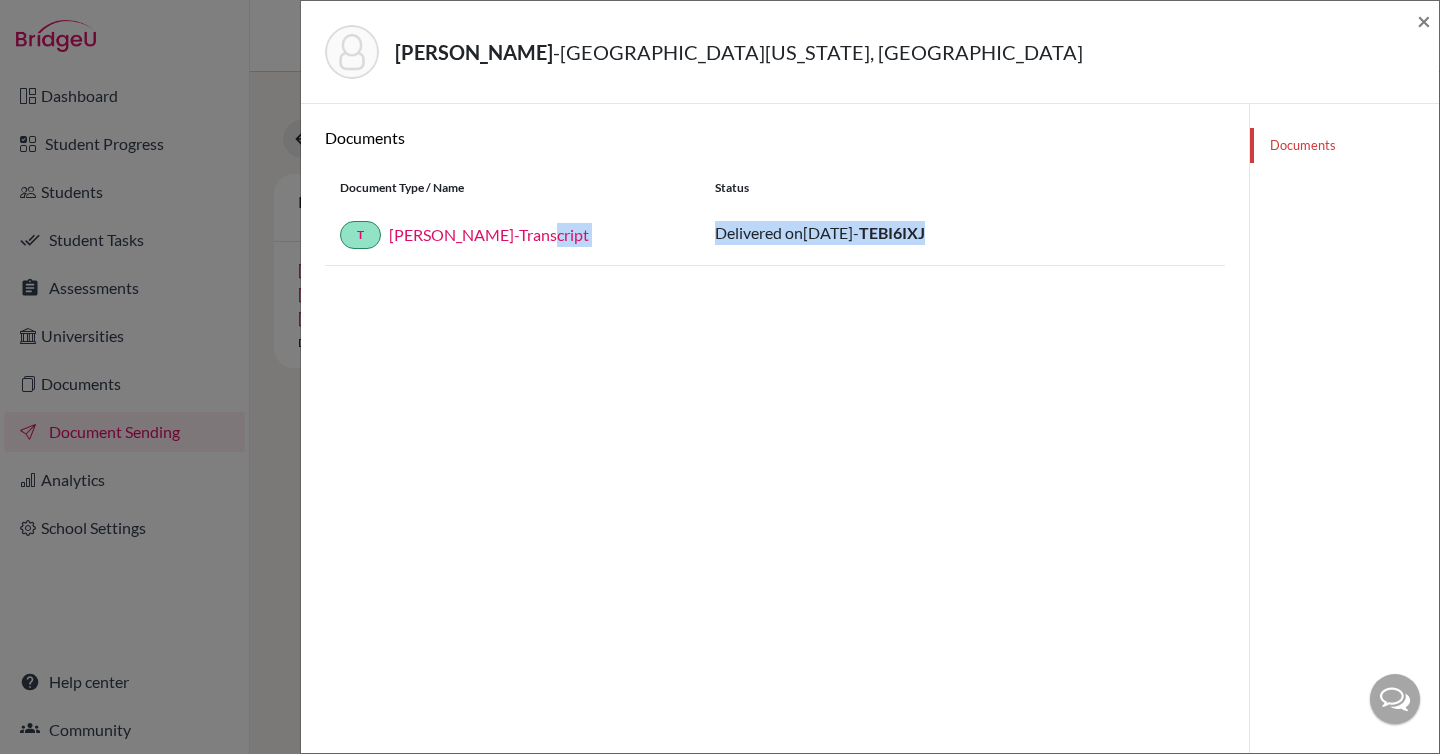 drag, startPoint x: 986, startPoint y: 230, endPoint x: 674, endPoint y: 225, distance: 312.04007 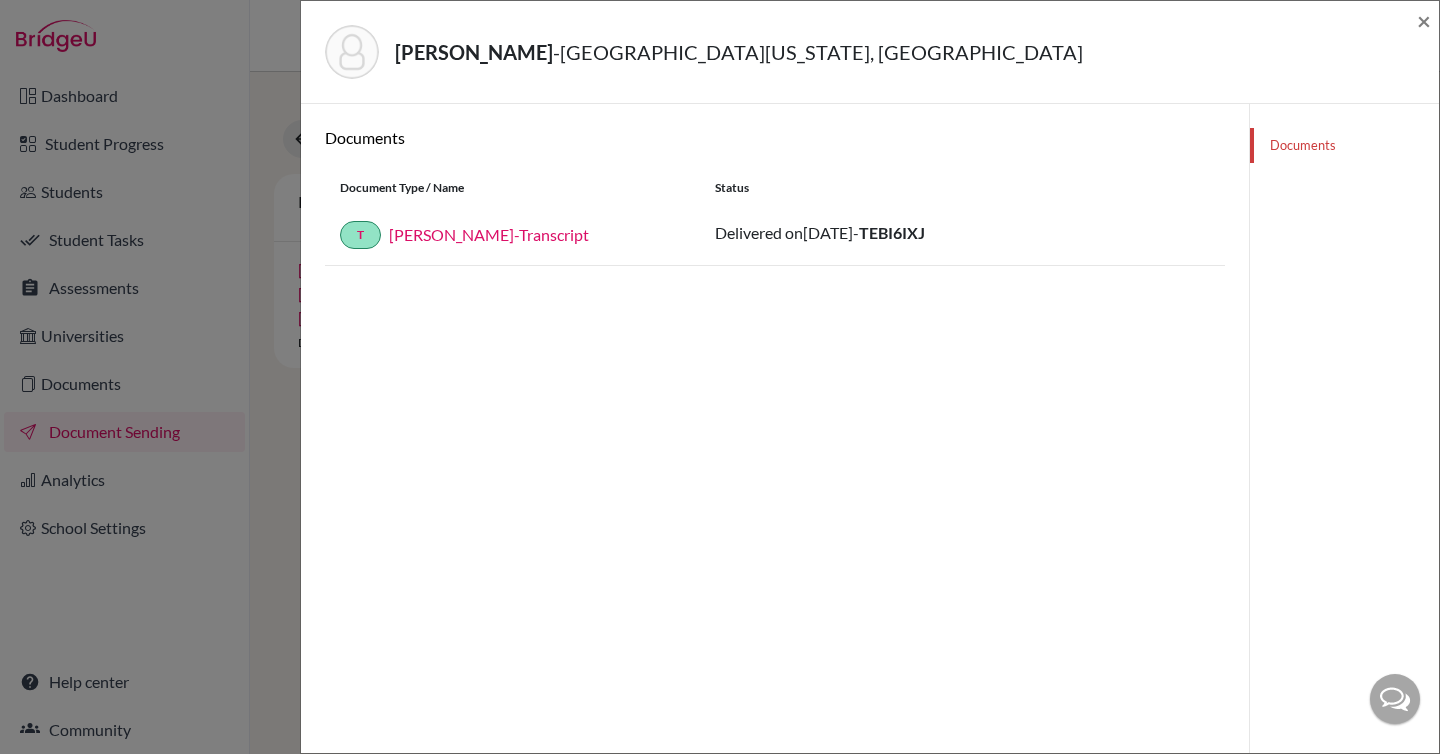click on "Documents Document Type / Name Status T Zike Yao-Transcript Delivered on  2025-06-30  -  TEBI6IXJ" 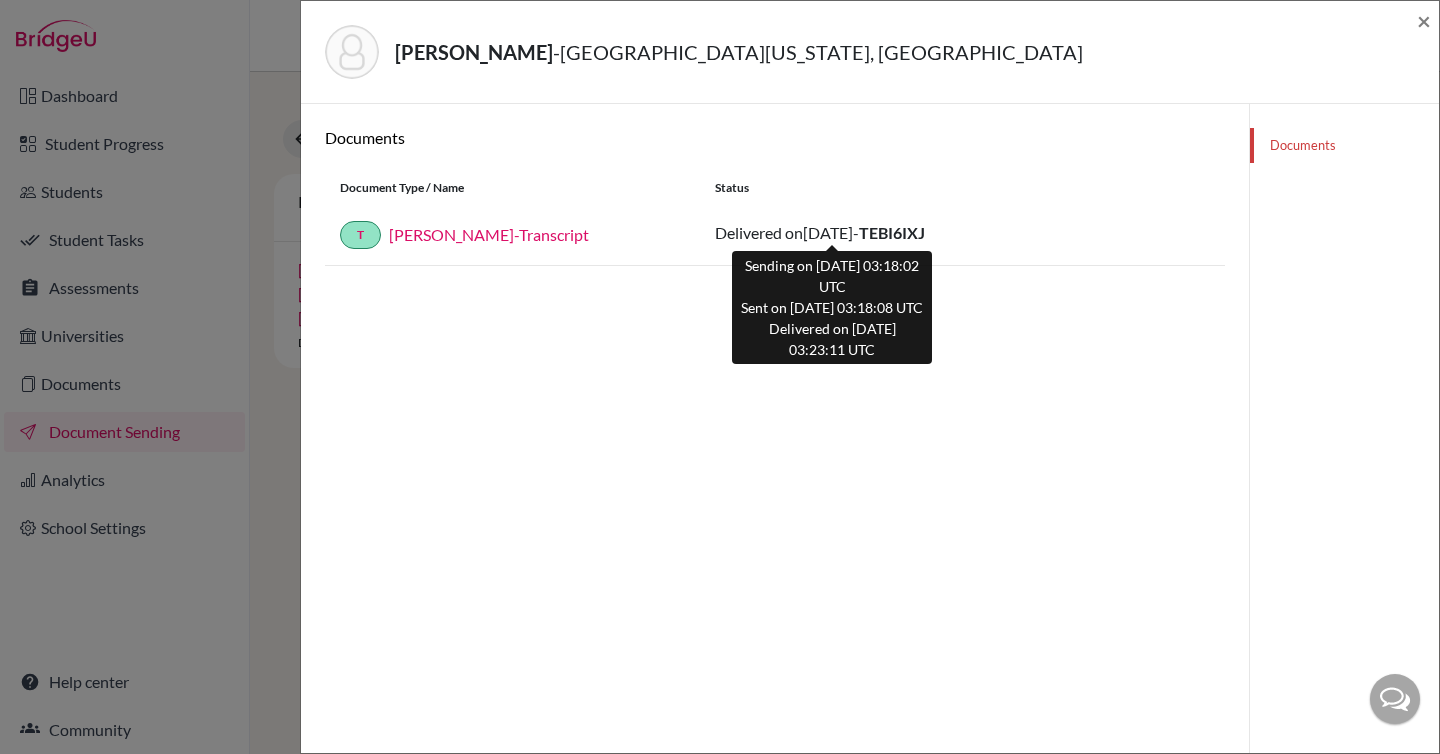 click on "2025-06-30" at bounding box center [828, 232] 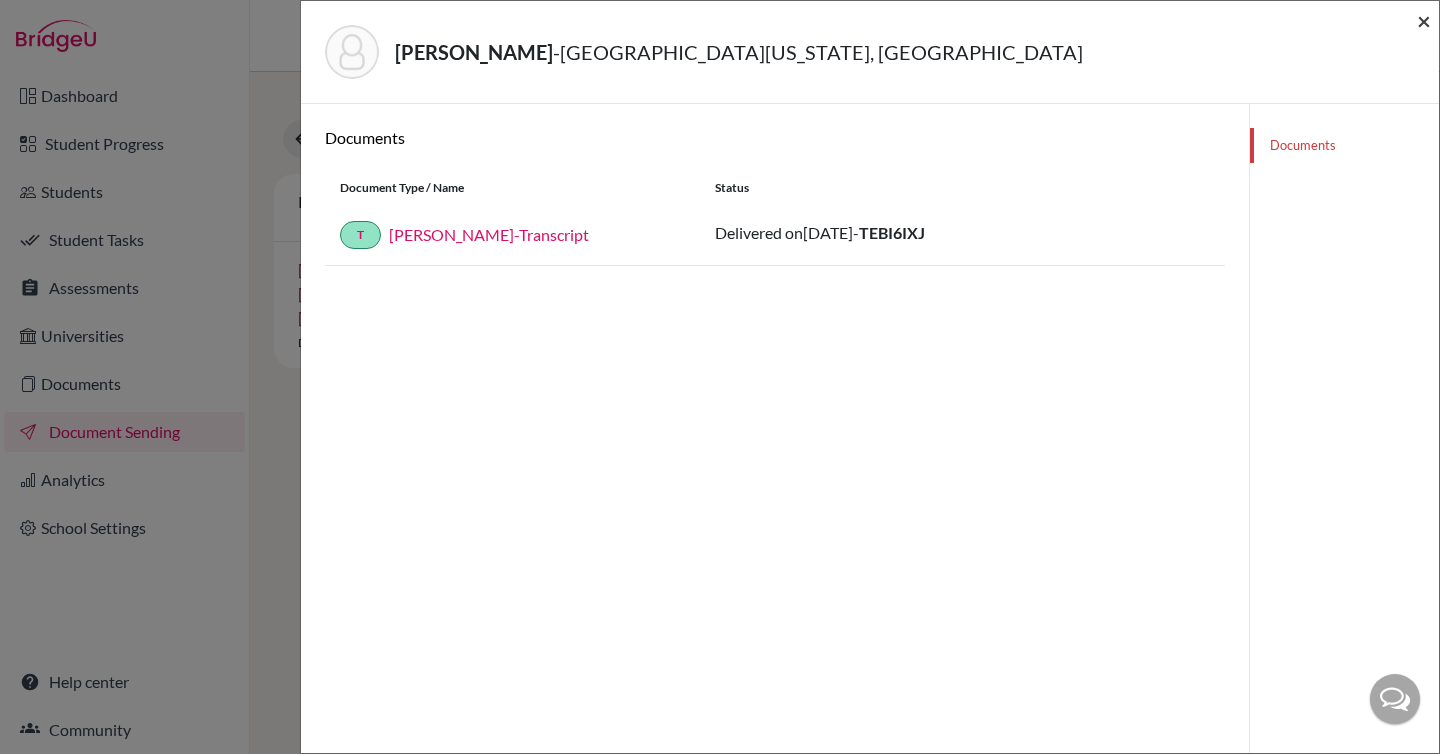 click on "×" at bounding box center [1424, 20] 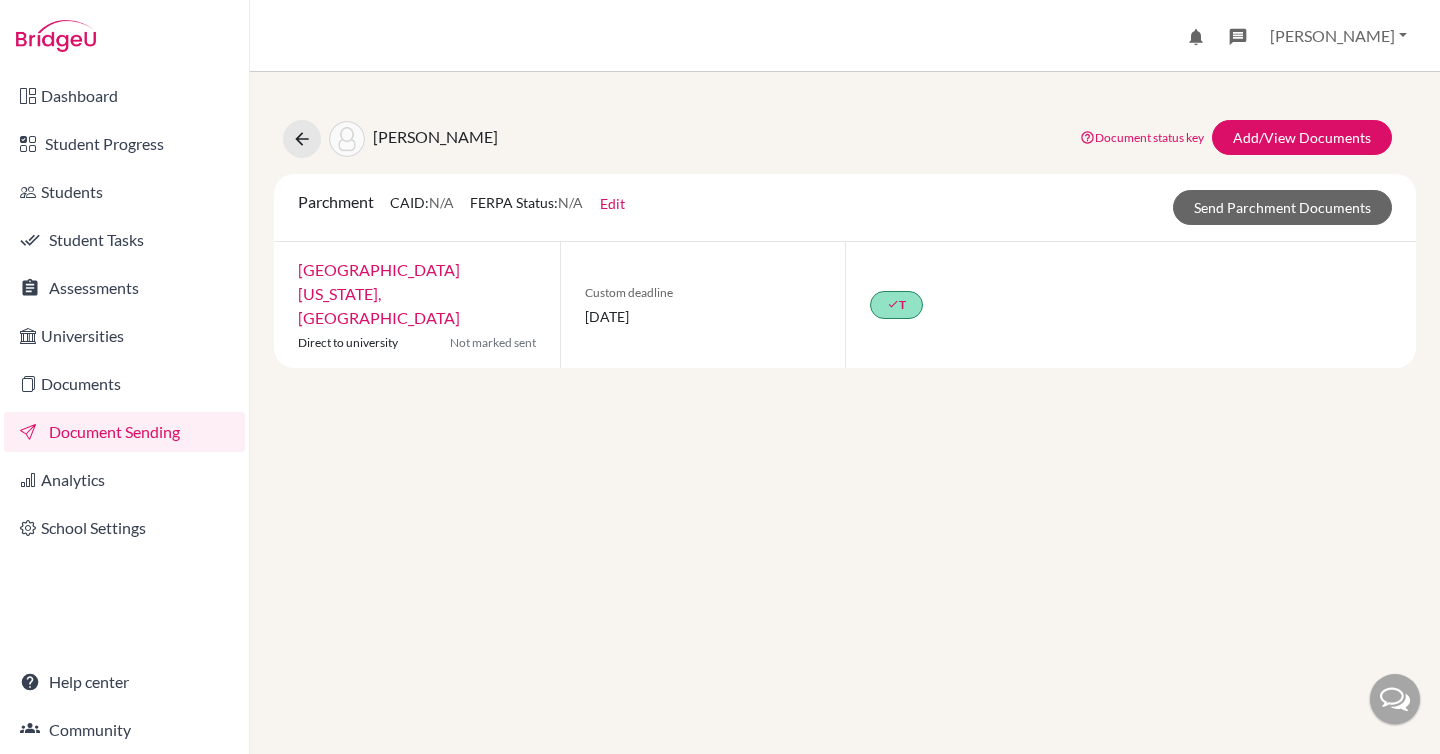 click on "Yao, Zike  Document status key TR Requirement. Document not uploaded yet. TR Document uploaded / form saved. Ready to send to universities. TR Document is "sending". TR Document has been sent. TR Document has failed to send. Contact our team via live chat or hi@bridge-u.com Add/View Documents Parchment  CAID:  N/A  FERPA Status:  N/A Edit Common App ID (CAID) Date of Birth 14/10/2006 FERPA waived by student? N/A Not waived Waived Not applicable Save Send Parchment Documents University of California, San Diego Direct to university Not marked sent Custom deadline 30 June 2025 done  T" at bounding box center (845, 413) 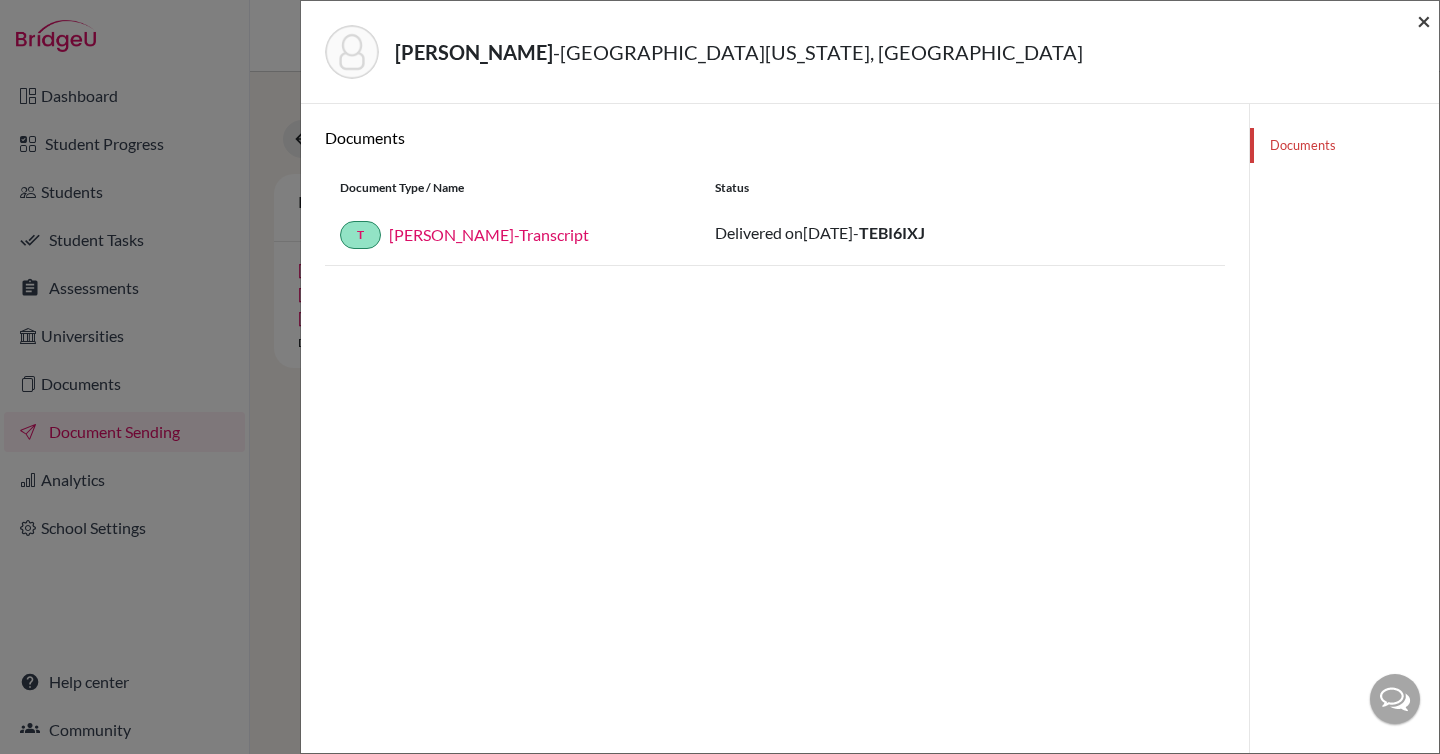 click on "×" at bounding box center (1424, 20) 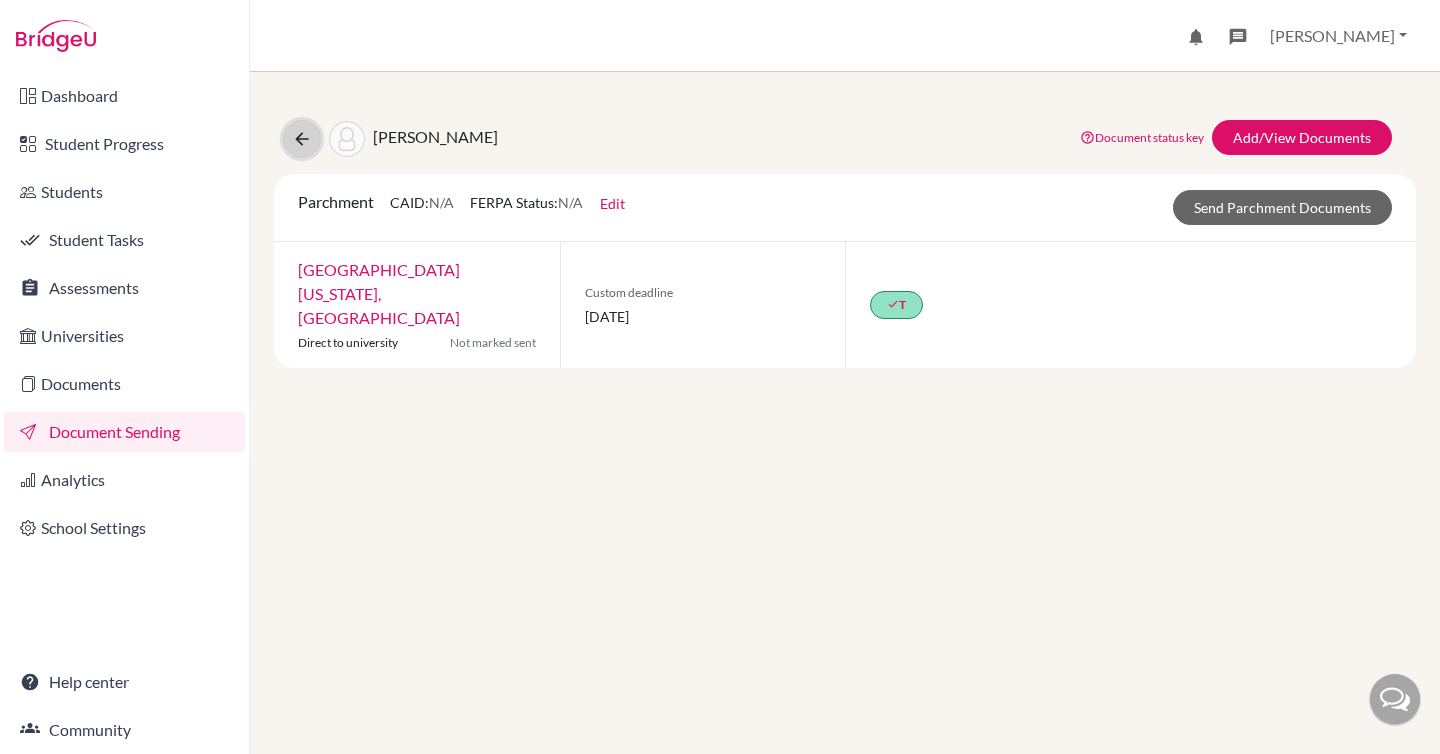 click at bounding box center [302, 139] 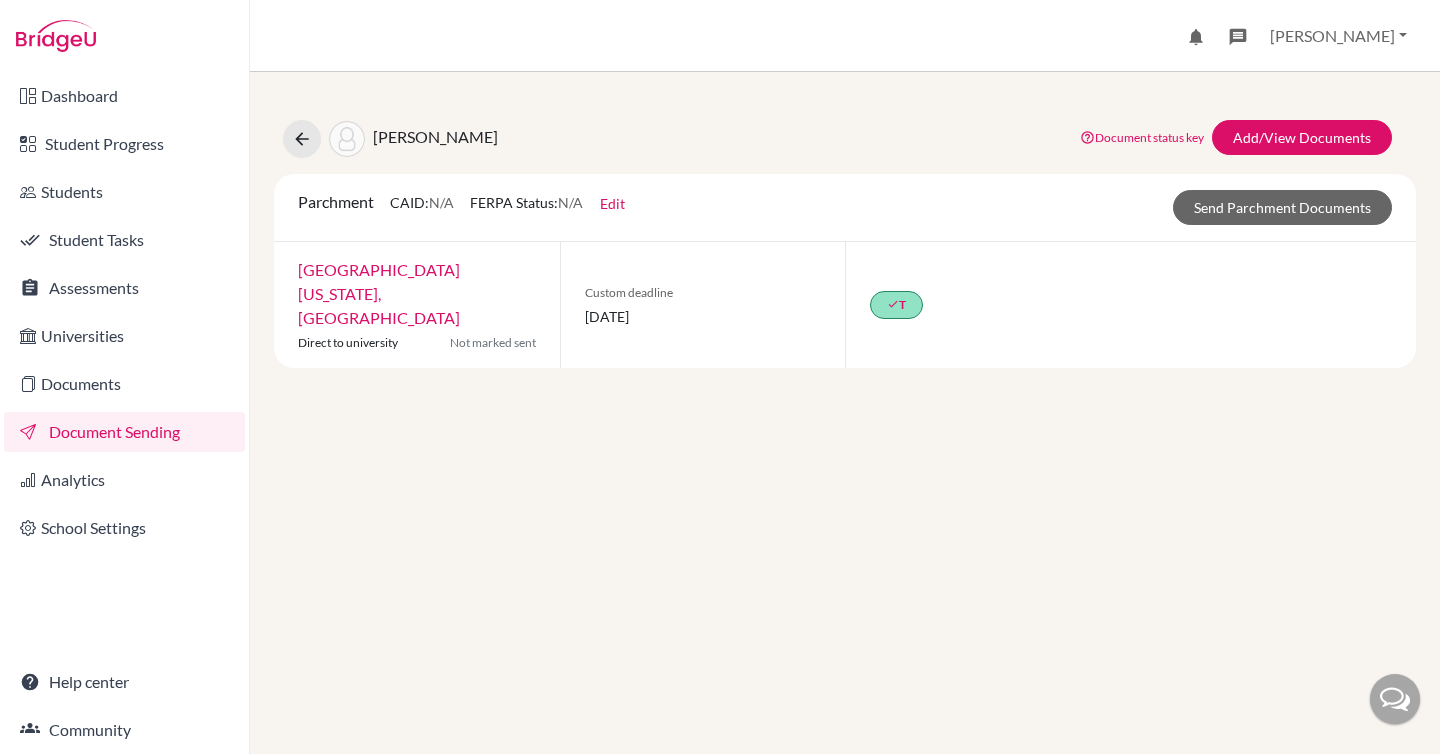scroll, scrollTop: 0, scrollLeft: 0, axis: both 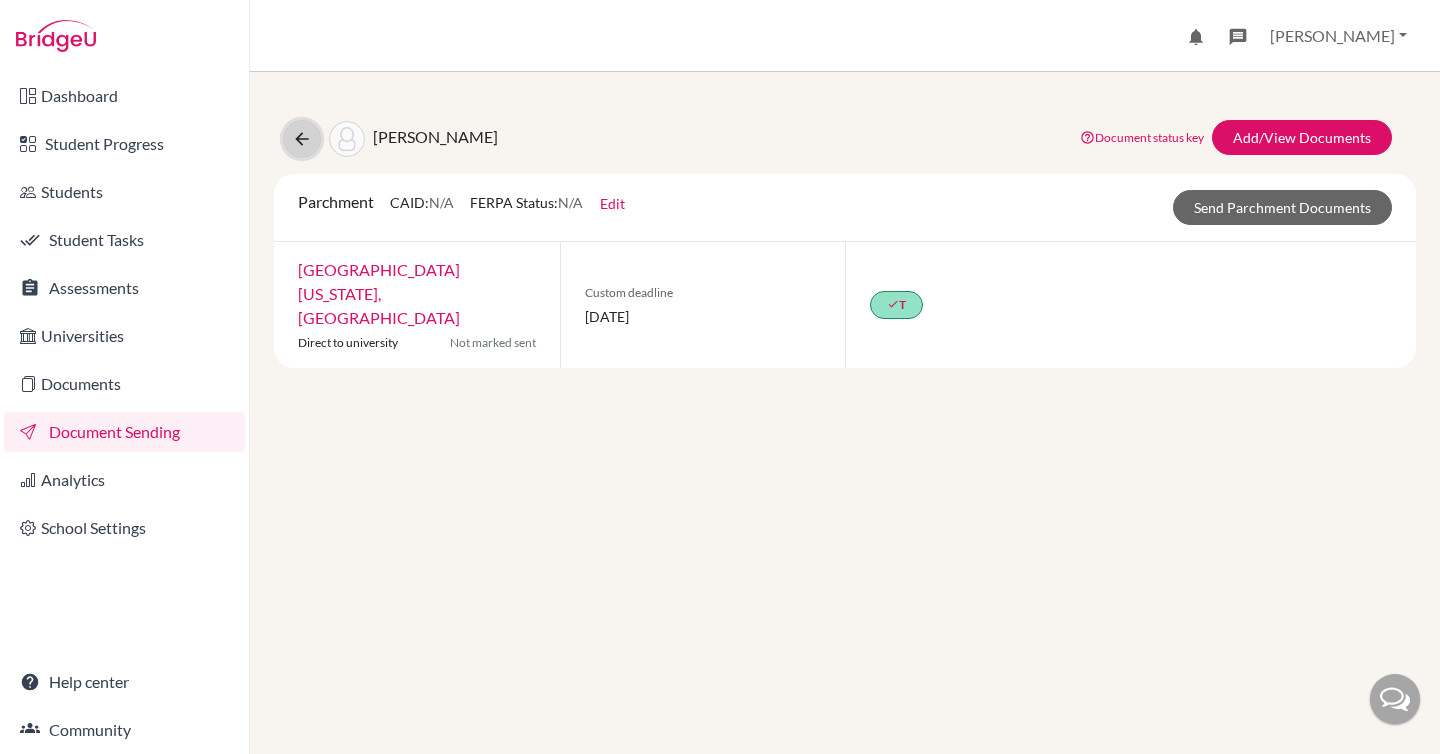 click at bounding box center (302, 139) 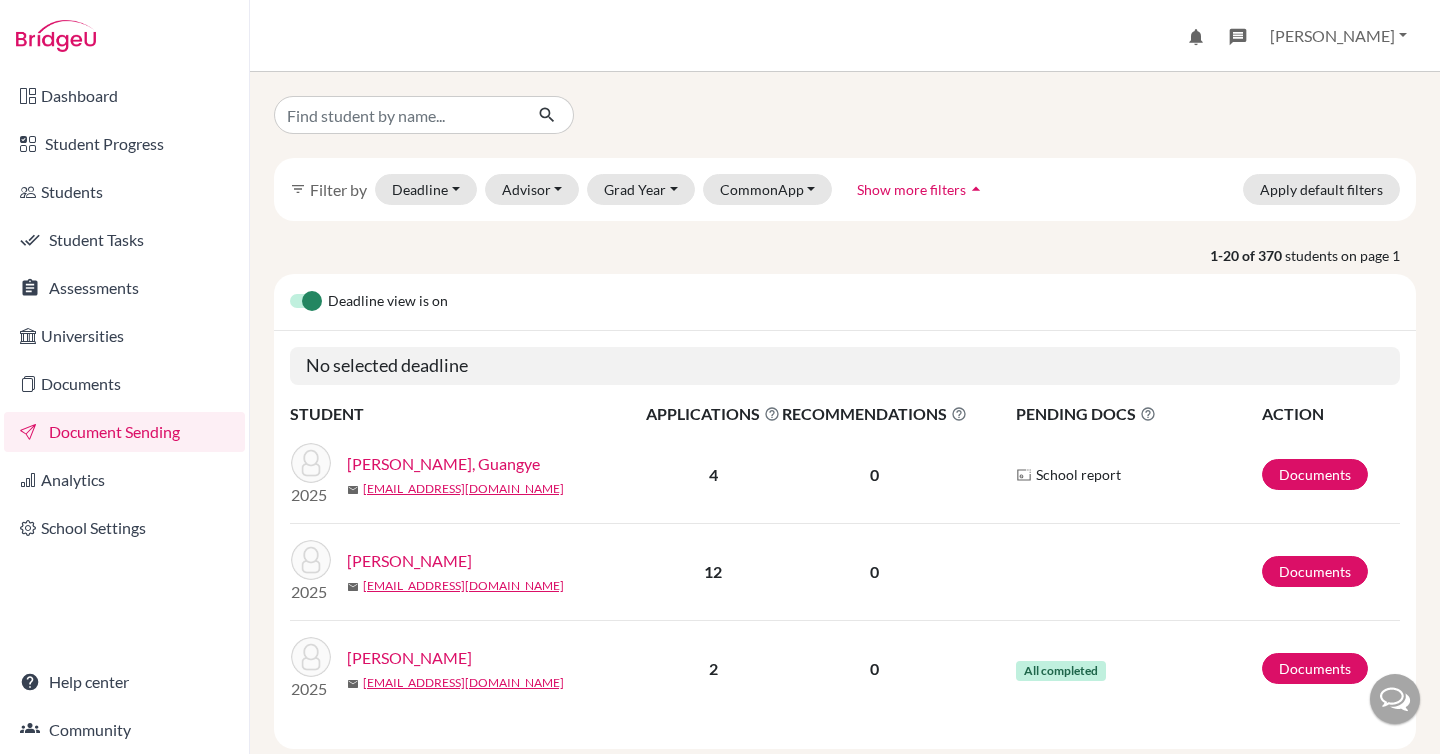 scroll, scrollTop: 0, scrollLeft: 0, axis: both 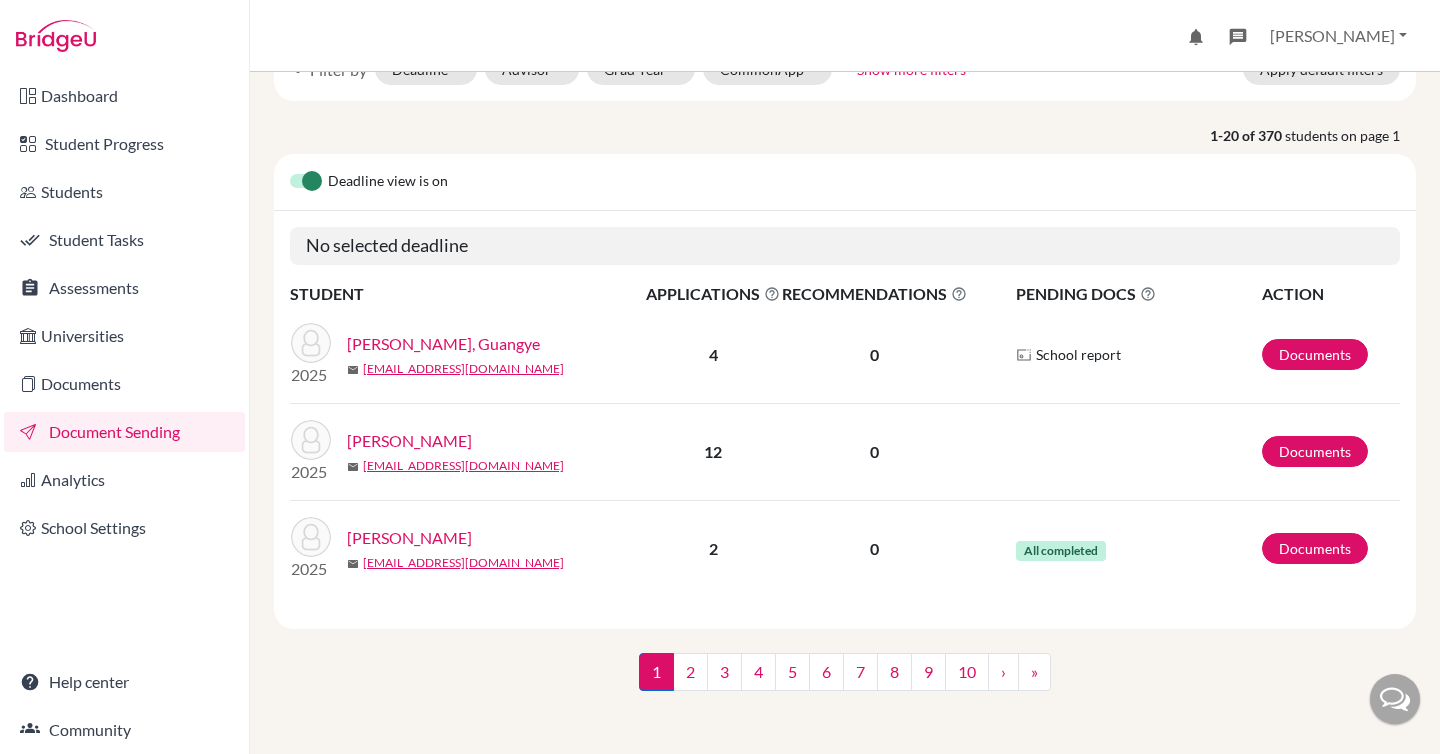 click on "[PERSON_NAME]" at bounding box center (409, 538) 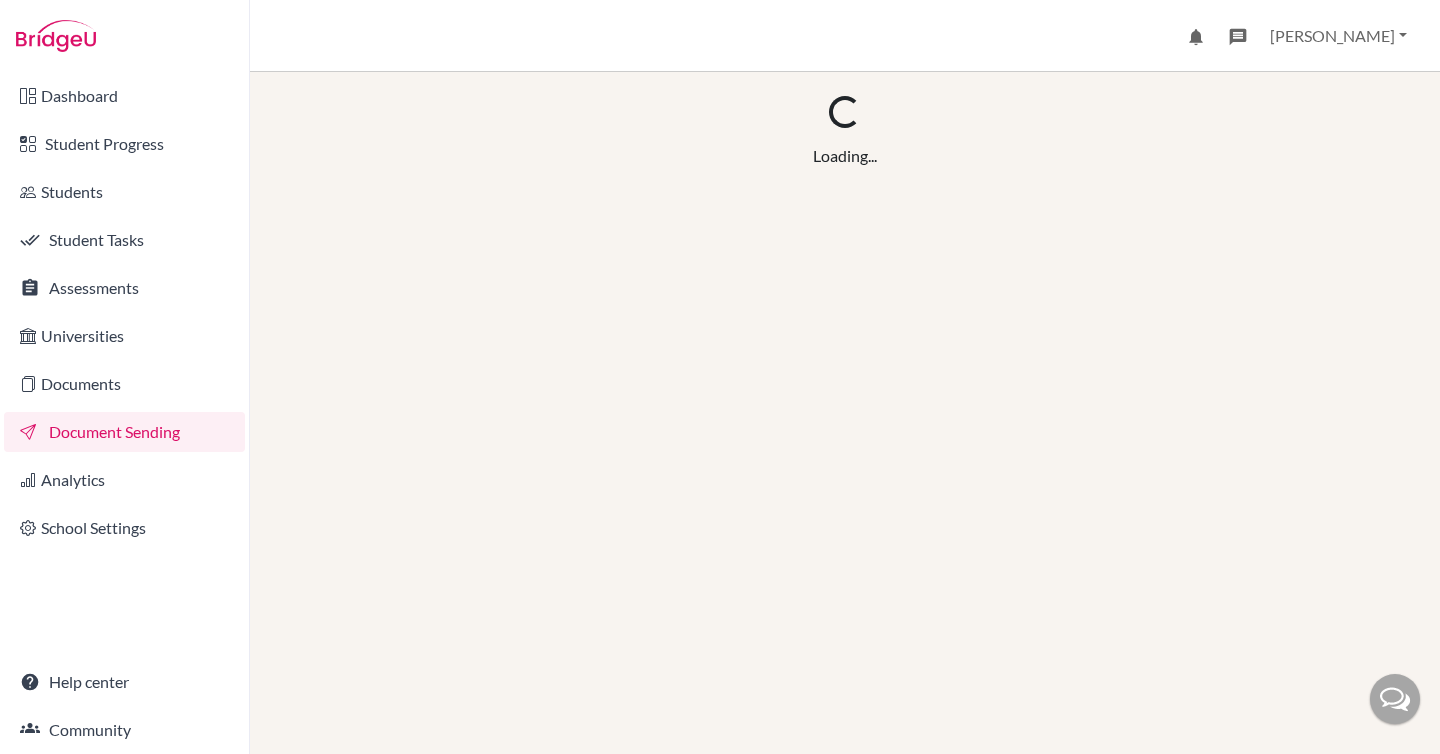 scroll, scrollTop: 0, scrollLeft: 0, axis: both 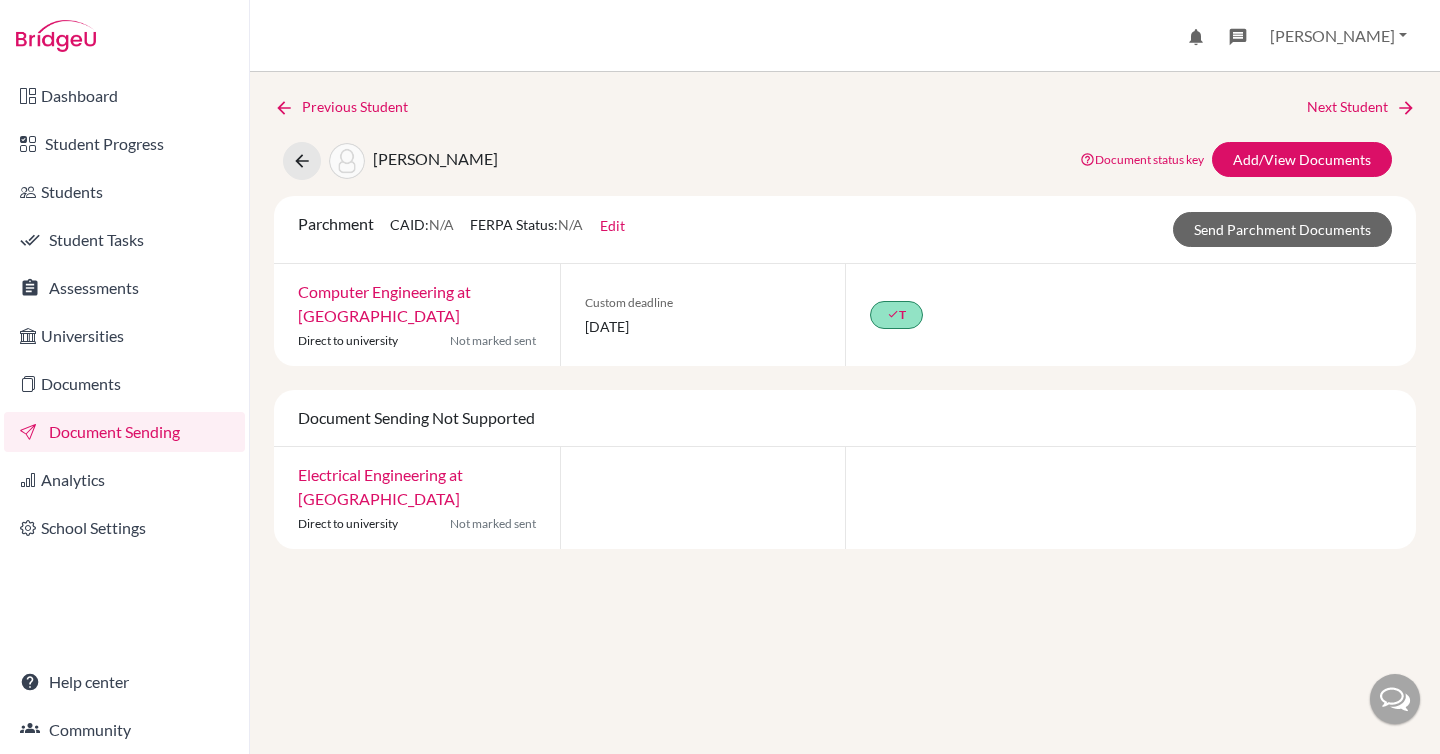 click on "Computer Engineering at University of Toronto" at bounding box center [384, 303] 